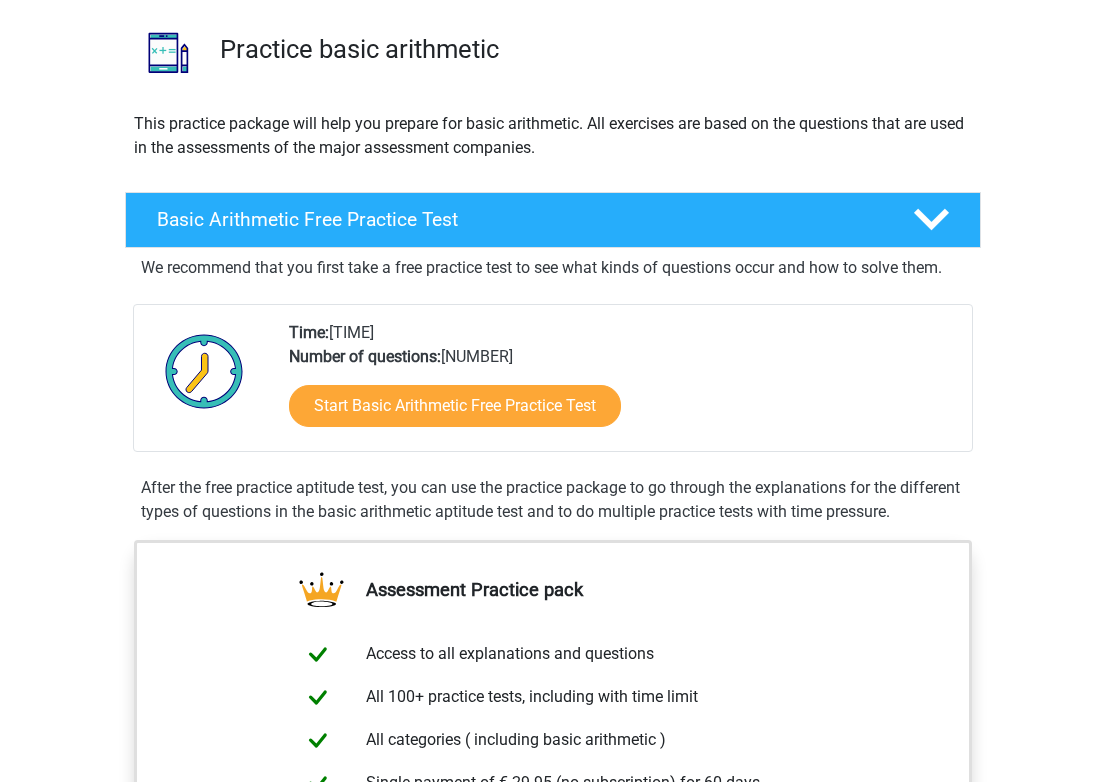 scroll, scrollTop: 174, scrollLeft: 0, axis: vertical 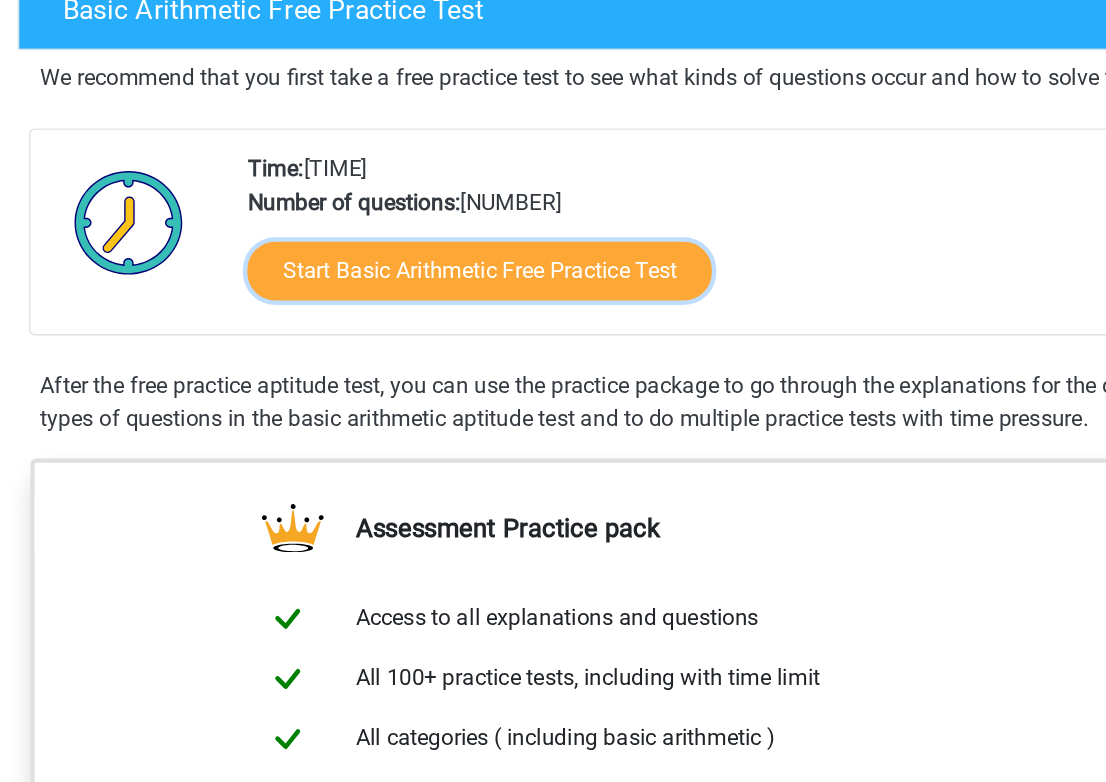 click on "Start Basic Arithmetic
Free Practice Test" at bounding box center (455, 370) 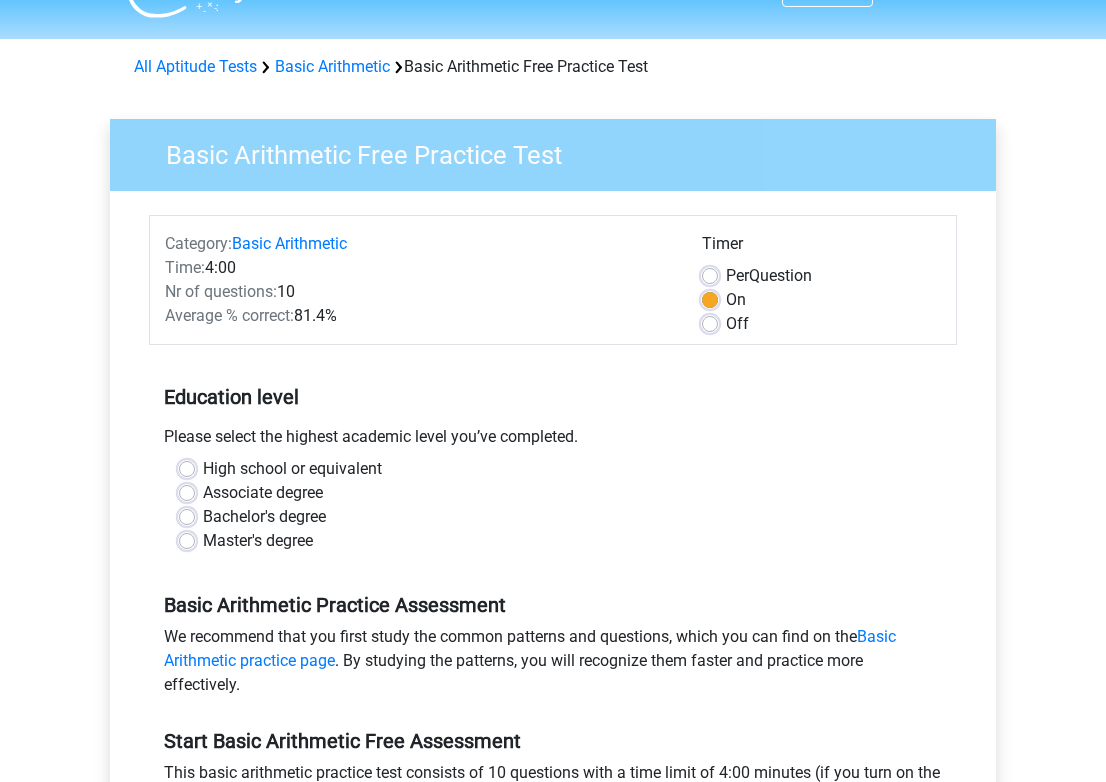 scroll, scrollTop: 62, scrollLeft: 0, axis: vertical 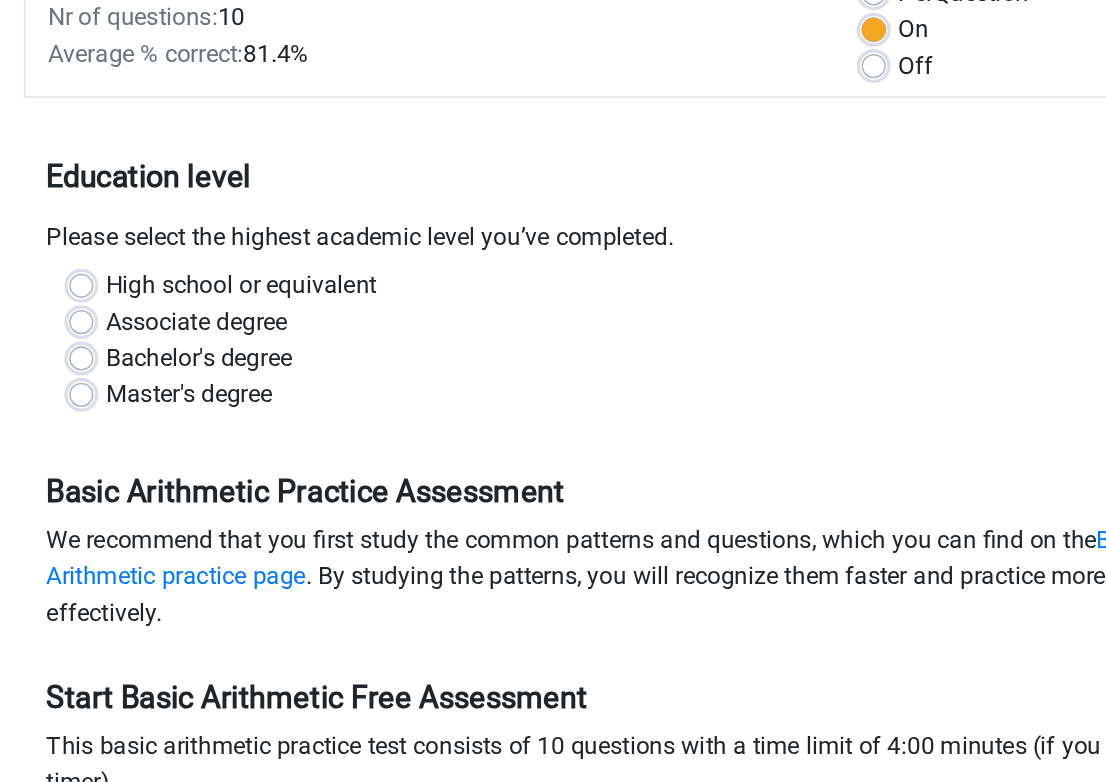 click on "Master's degree" at bounding box center (258, 524) 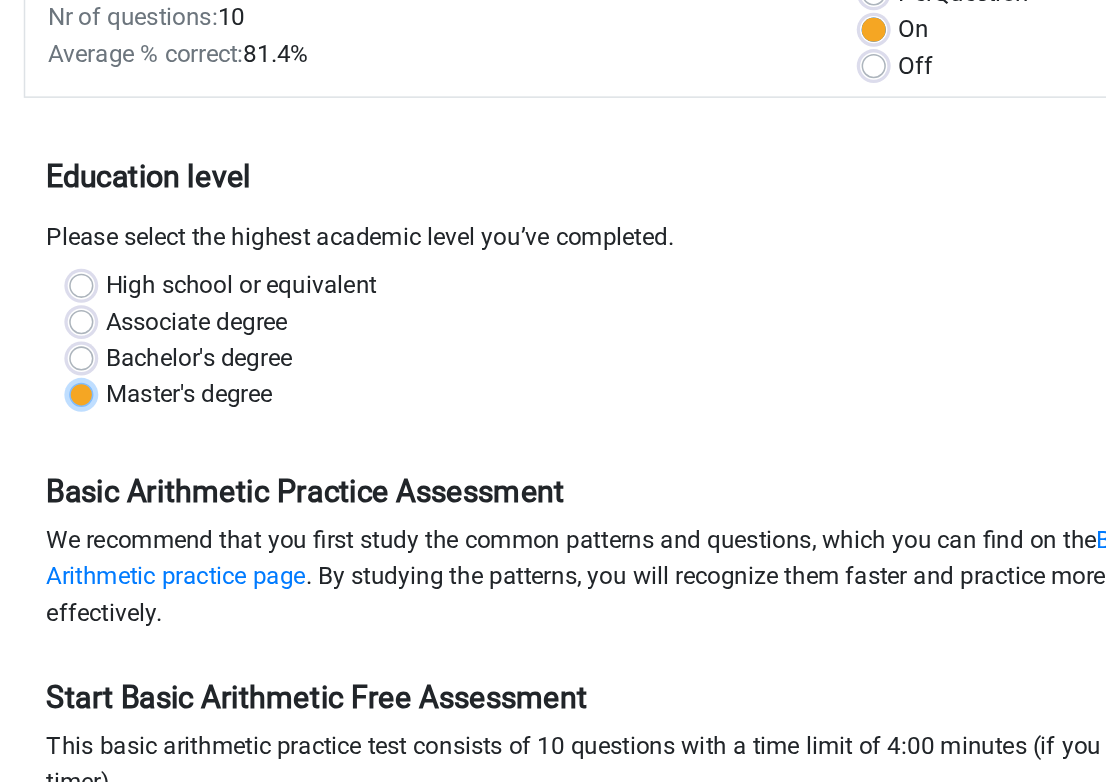 click on "Master's degree" at bounding box center [187, 522] 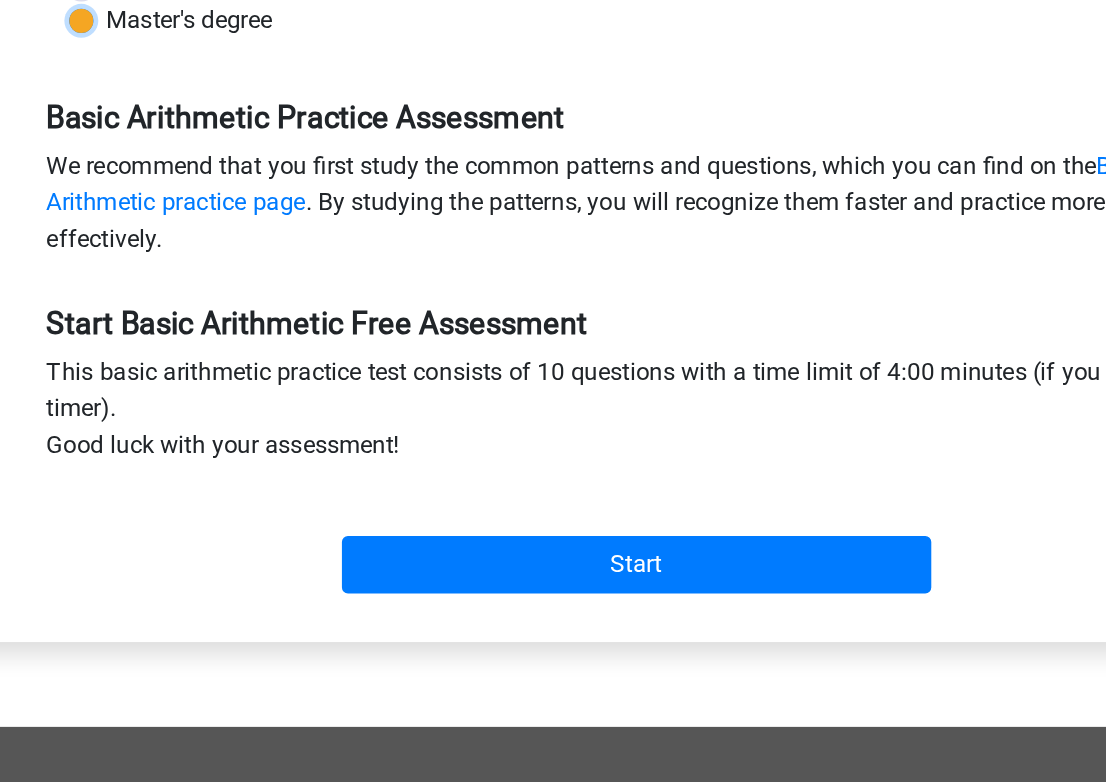 scroll, scrollTop: 310, scrollLeft: 0, axis: vertical 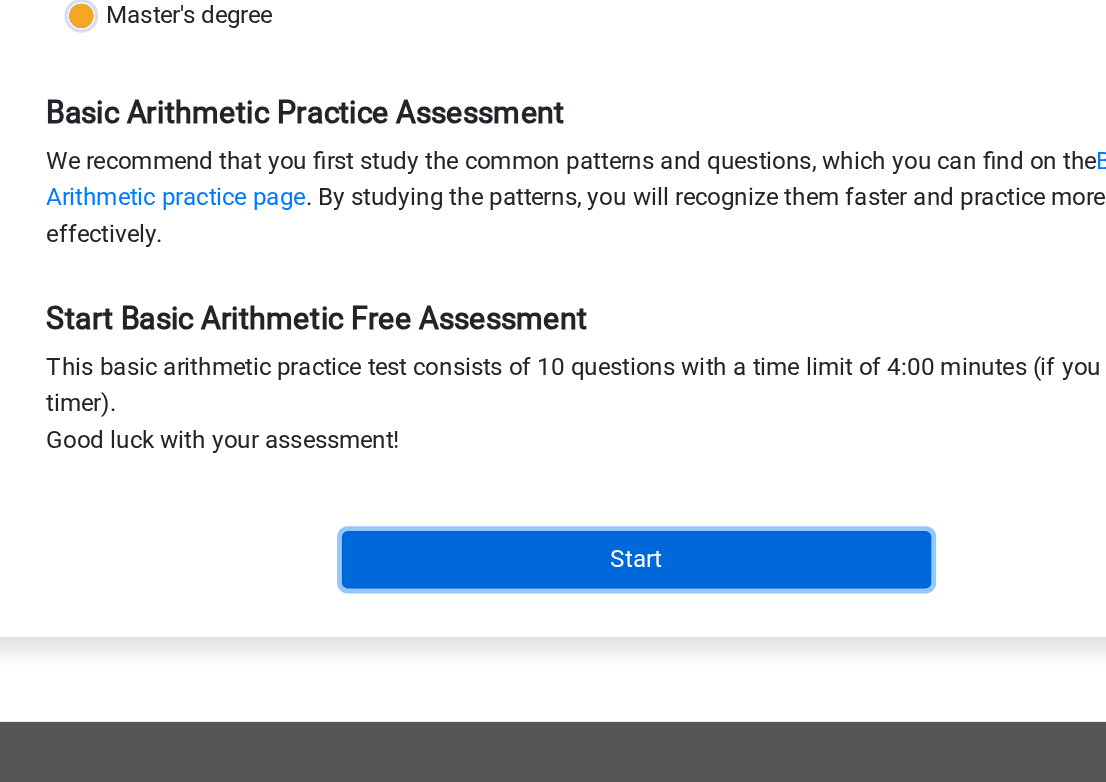 click on "Start" at bounding box center [553, 635] 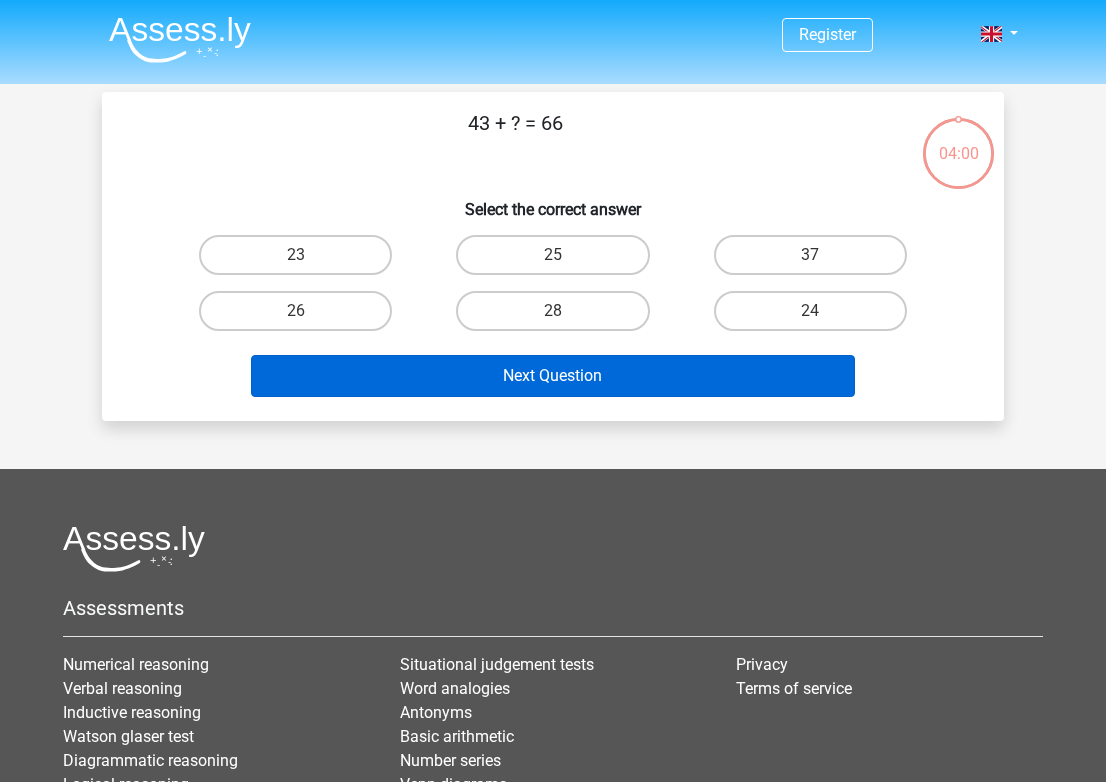 scroll, scrollTop: 0, scrollLeft: 0, axis: both 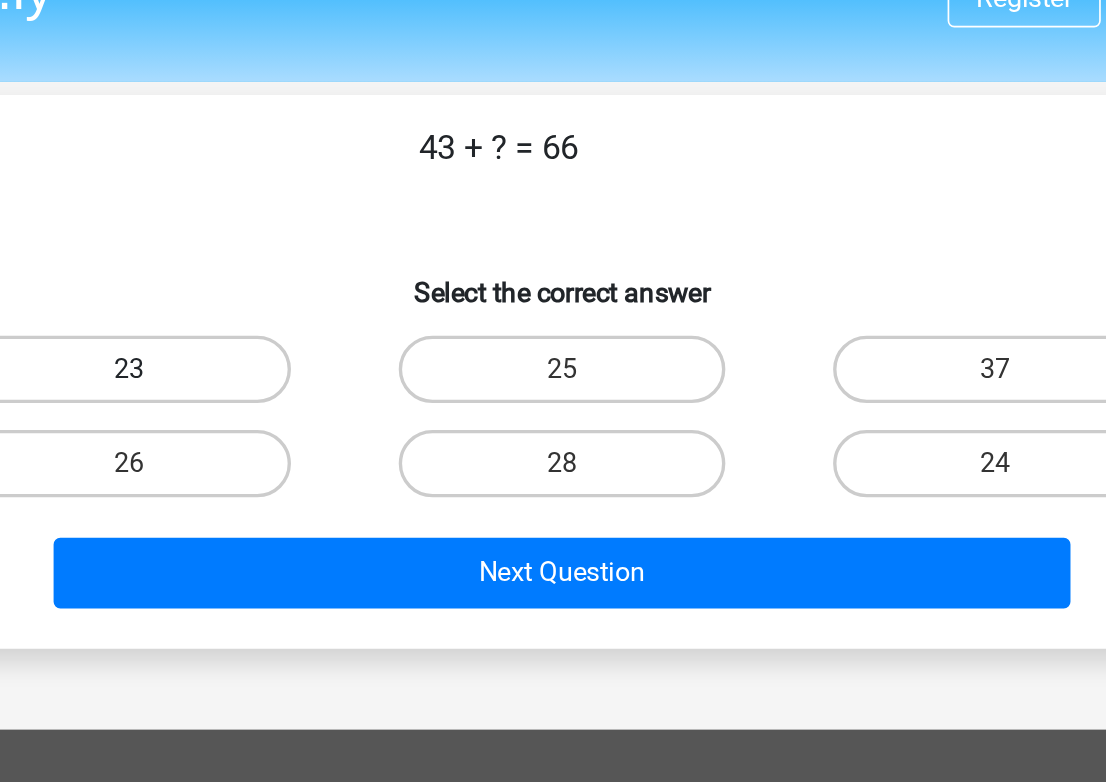 click on "23" at bounding box center [295, 255] 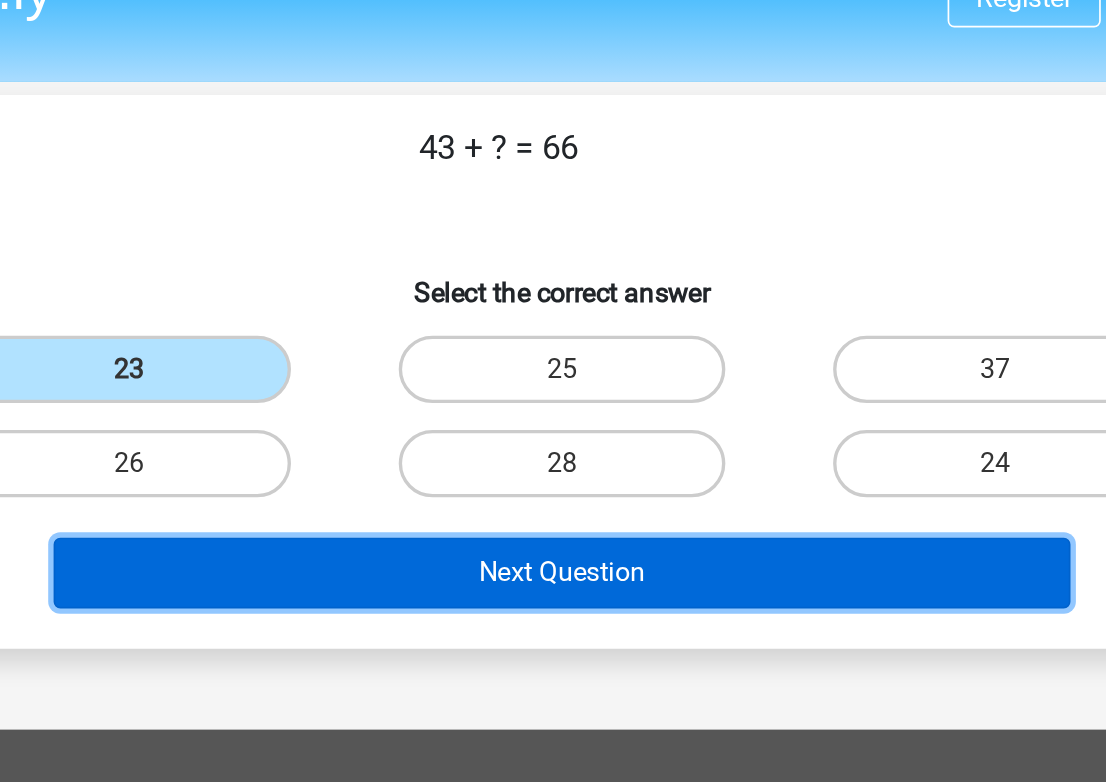 click on "Next Question" at bounding box center (553, 376) 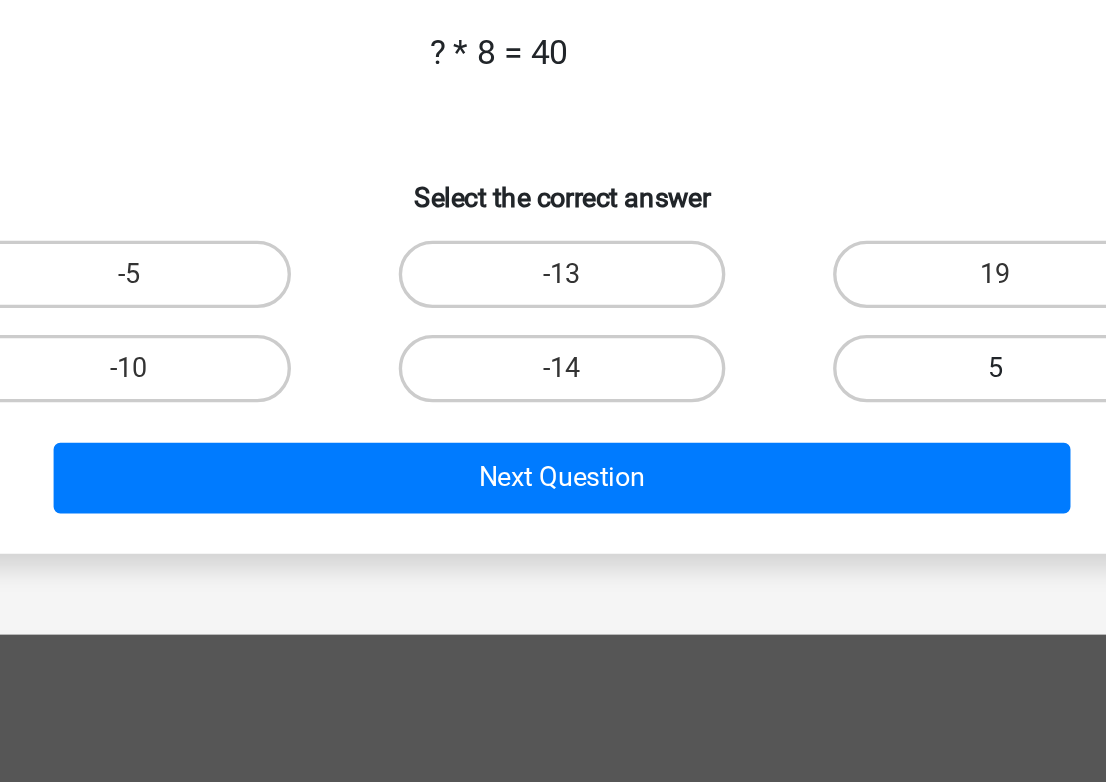 click on "5" at bounding box center (810, 311) 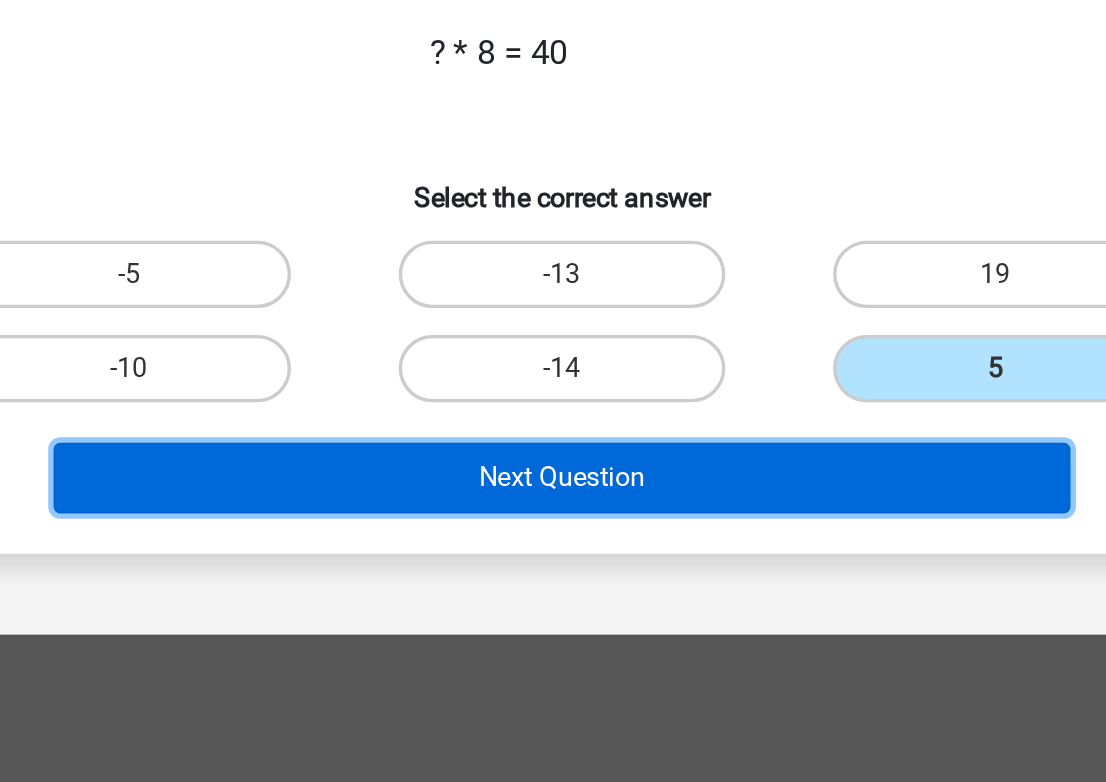 click on "Next Question" at bounding box center (553, 376) 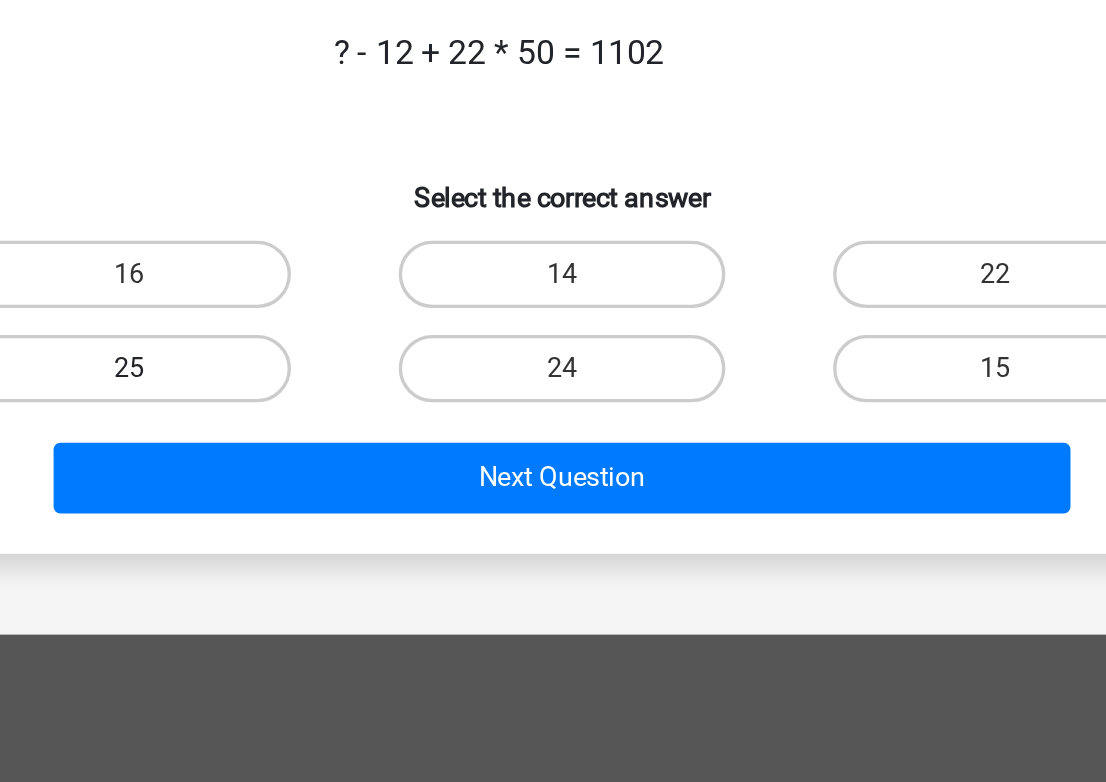 click on "25" at bounding box center [295, 311] 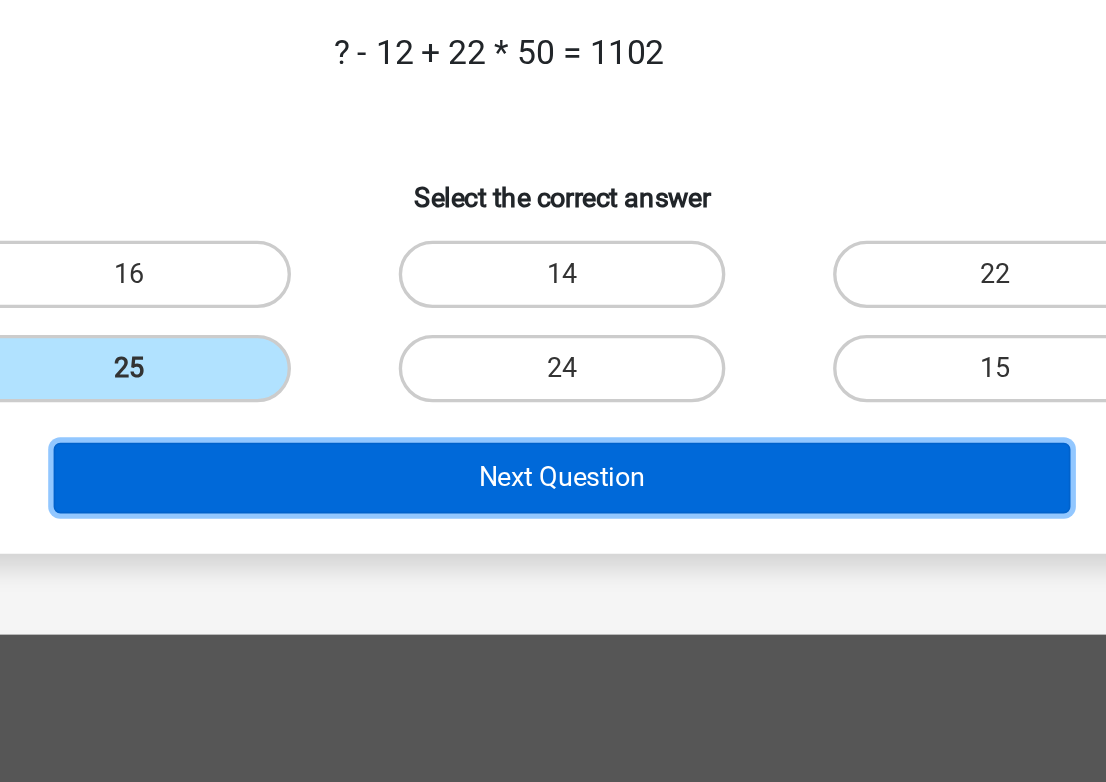 click on "Next Question" at bounding box center (553, 376) 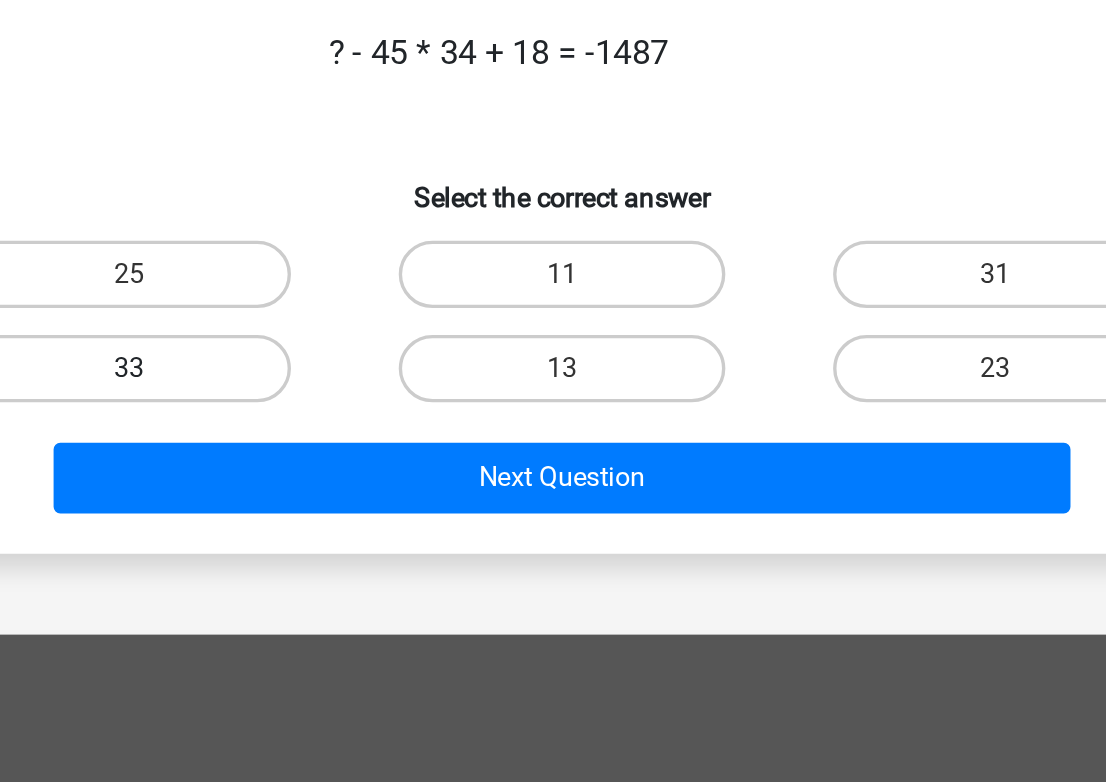 click on "33" at bounding box center [295, 311] 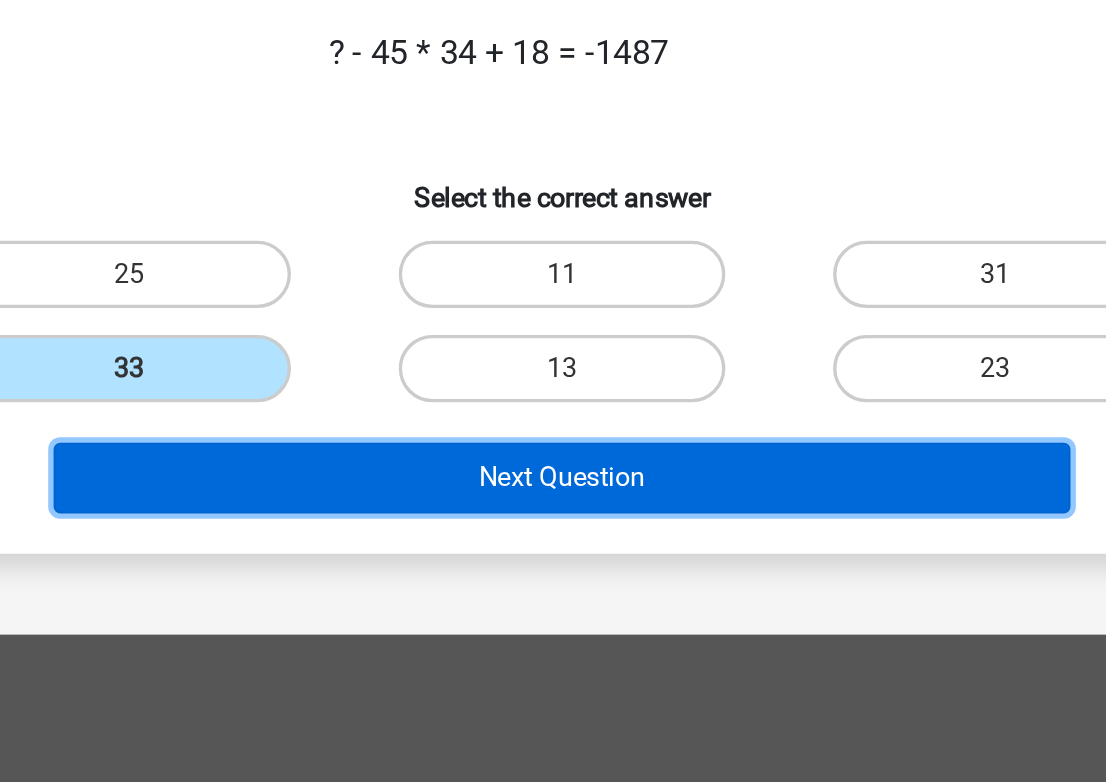 click on "Next Question" at bounding box center (553, 376) 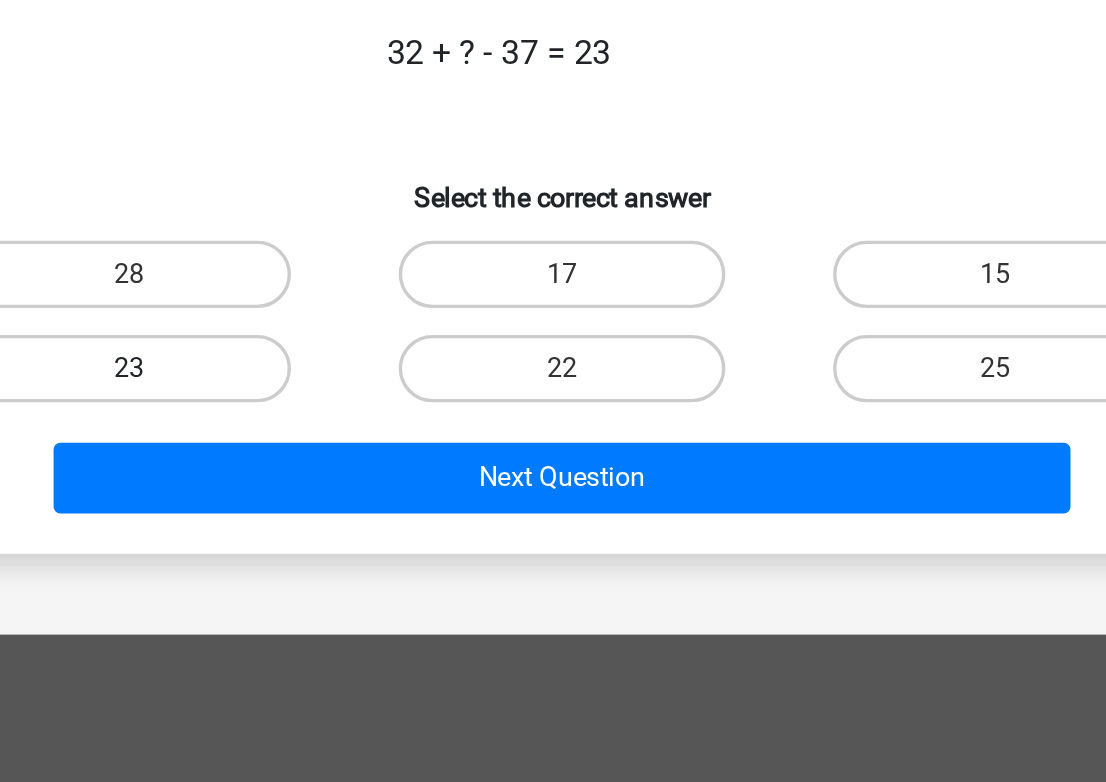 click on "23" at bounding box center [295, 311] 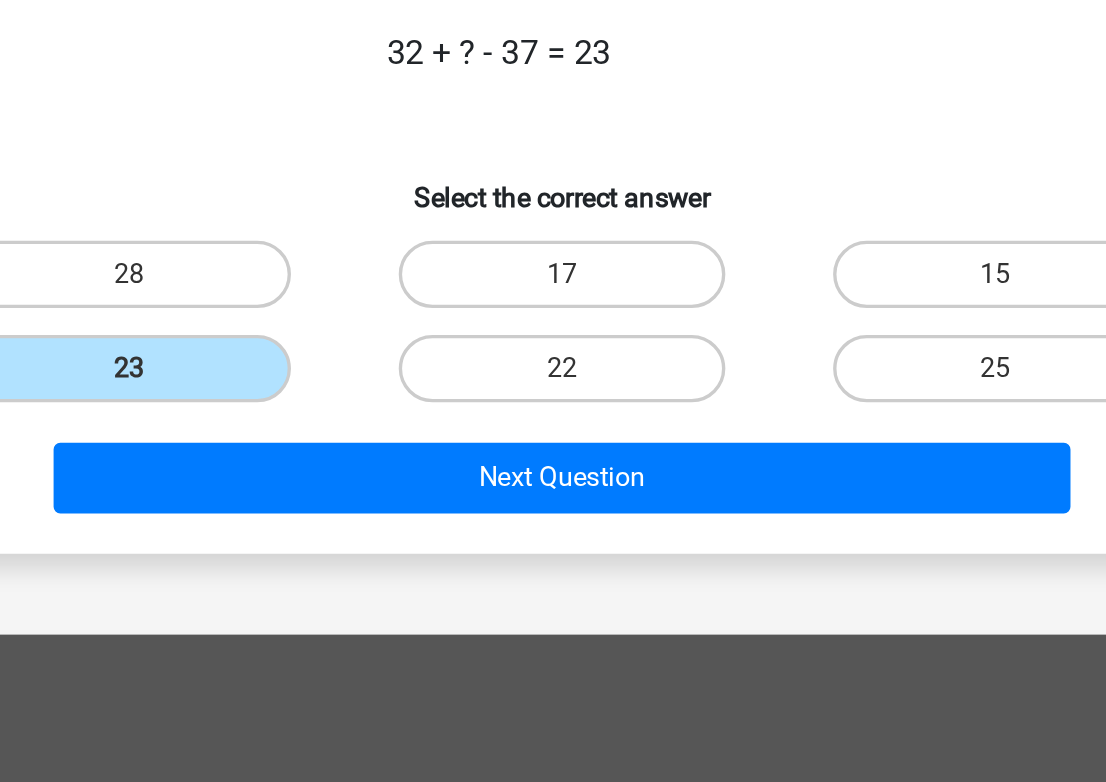 click on "Next Question" at bounding box center (553, 372) 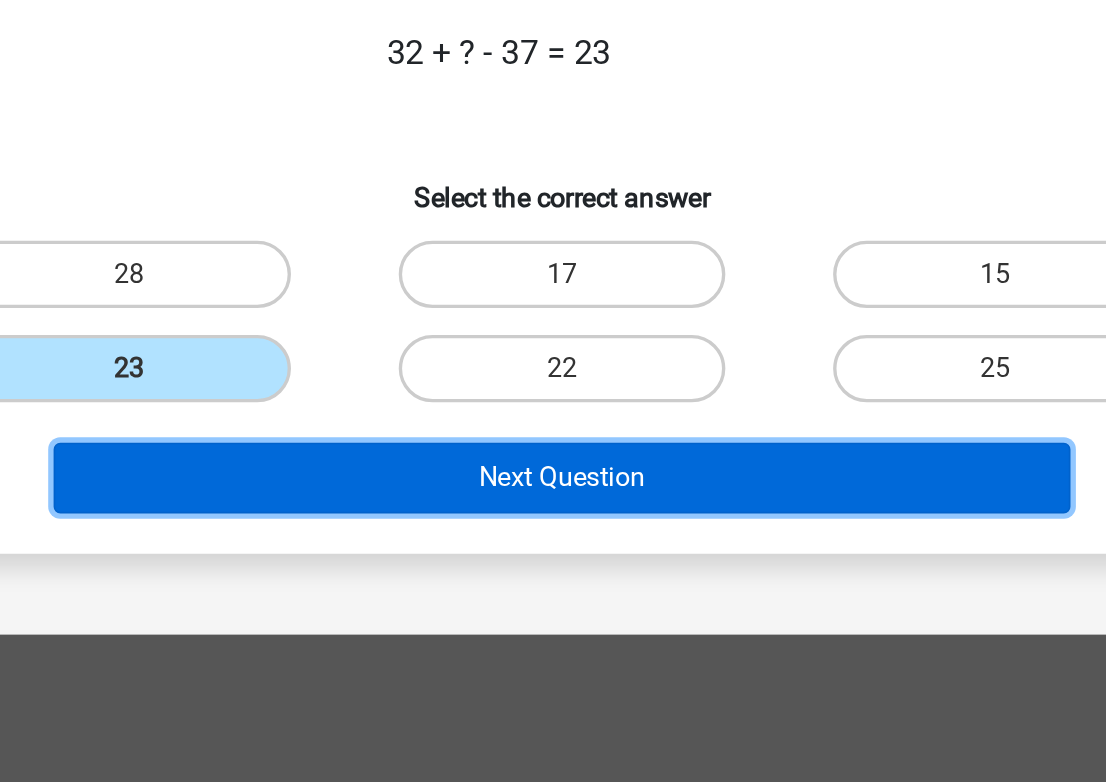 click on "Next Question" at bounding box center [553, 376] 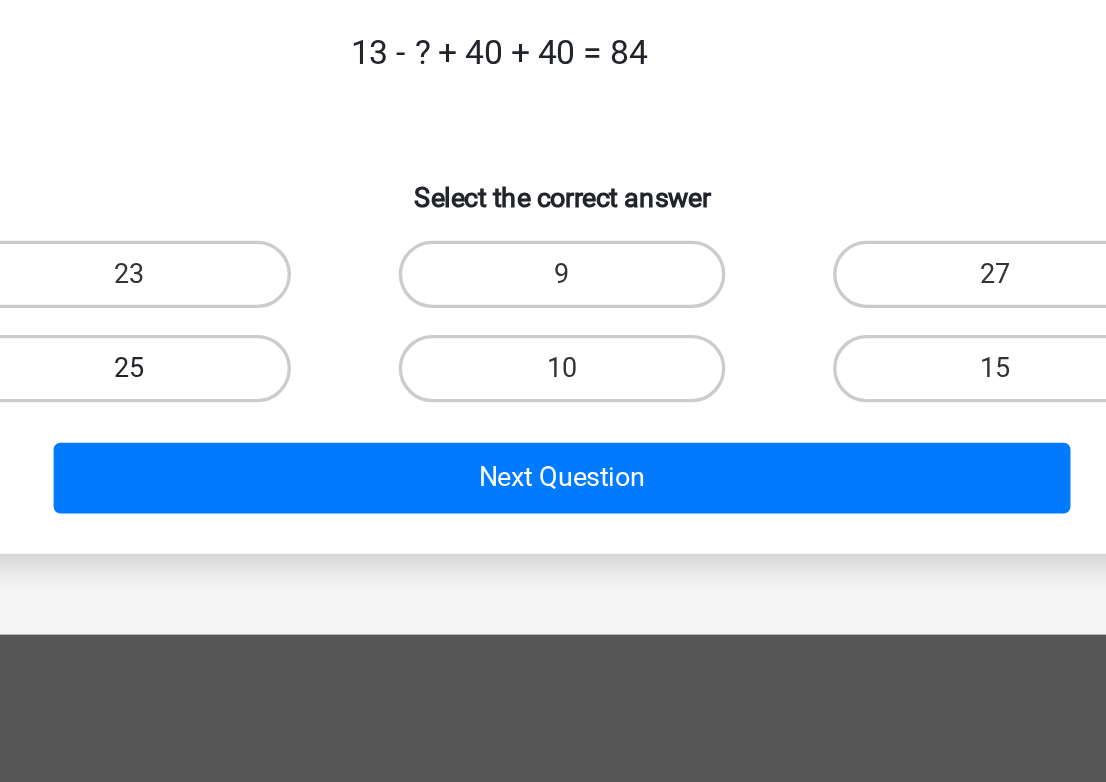 click on "25" at bounding box center [295, 311] 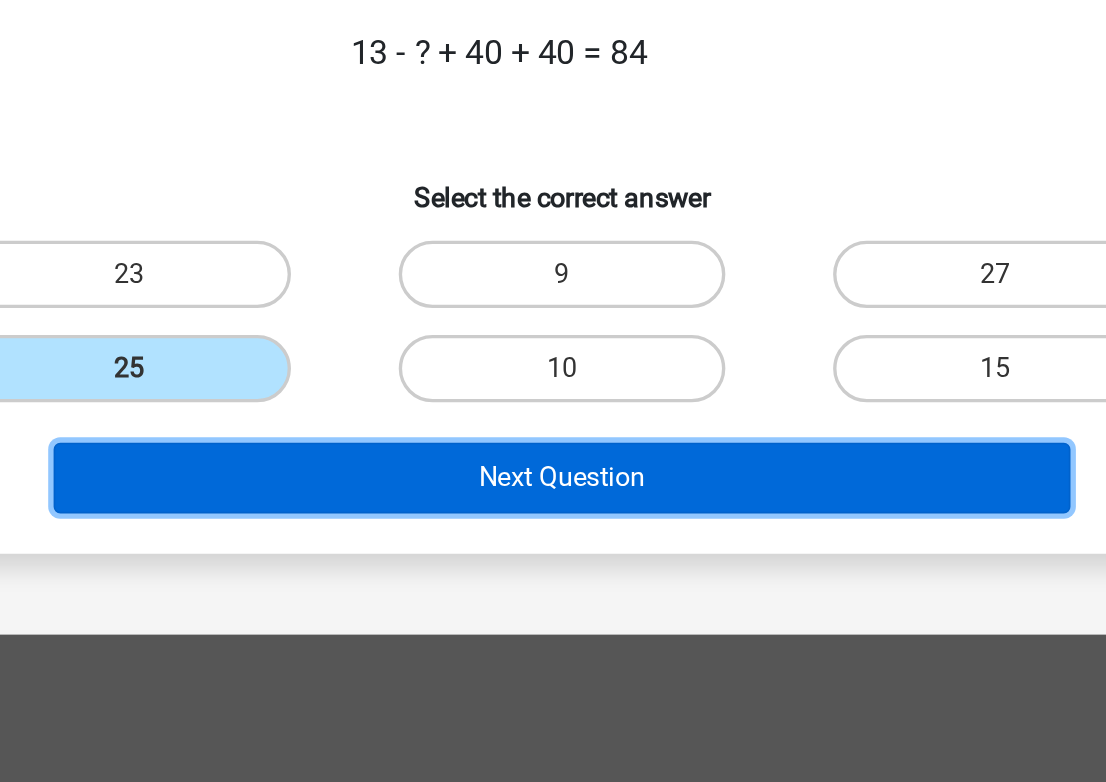 click on "Next Question" at bounding box center (553, 376) 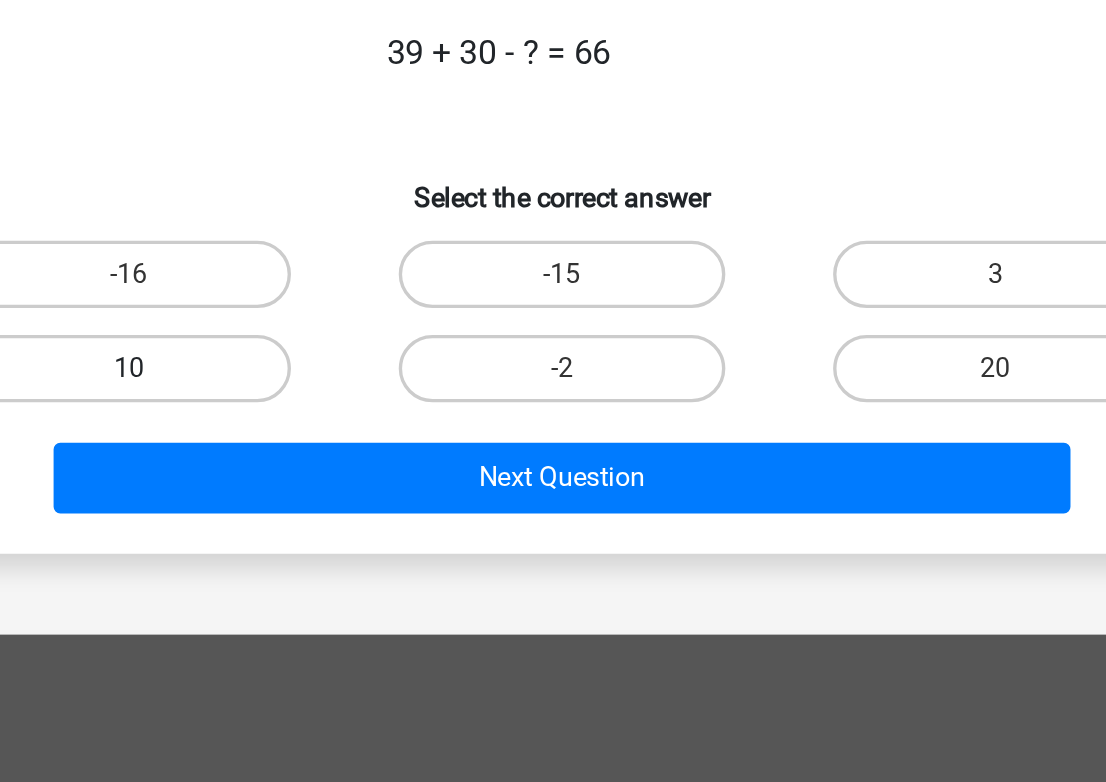 click on "[NUMBER]" at bounding box center (295, 311) 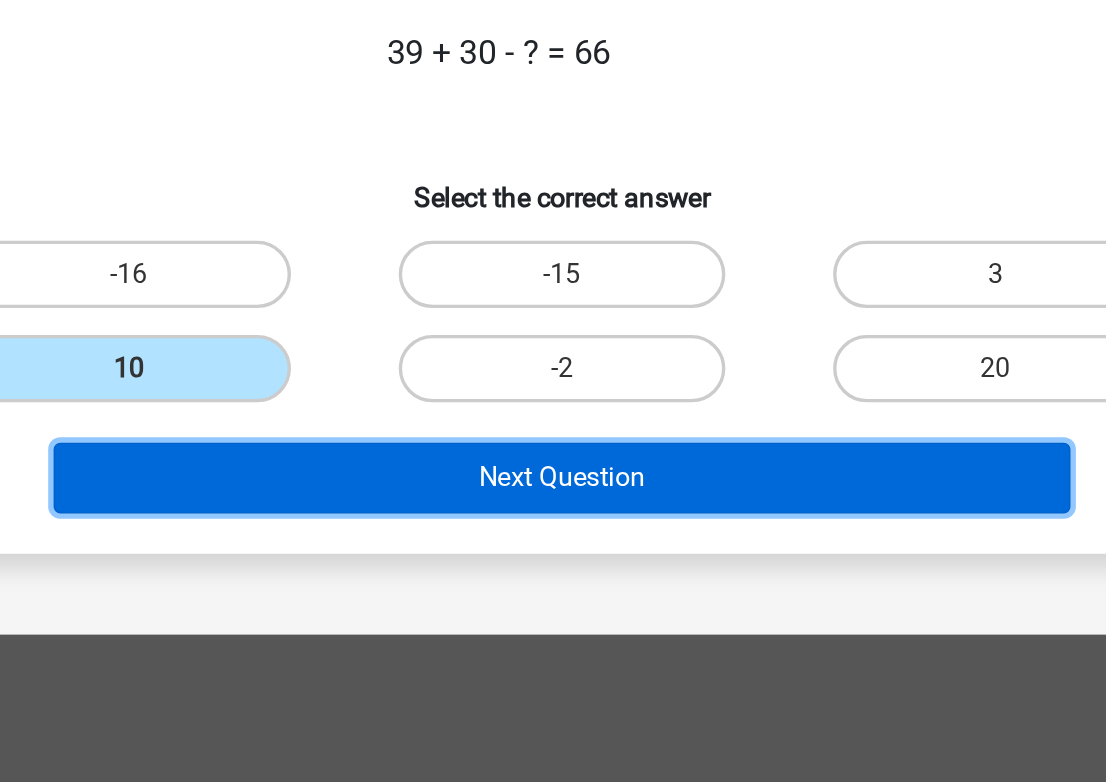 click on "Next Question" at bounding box center [553, 376] 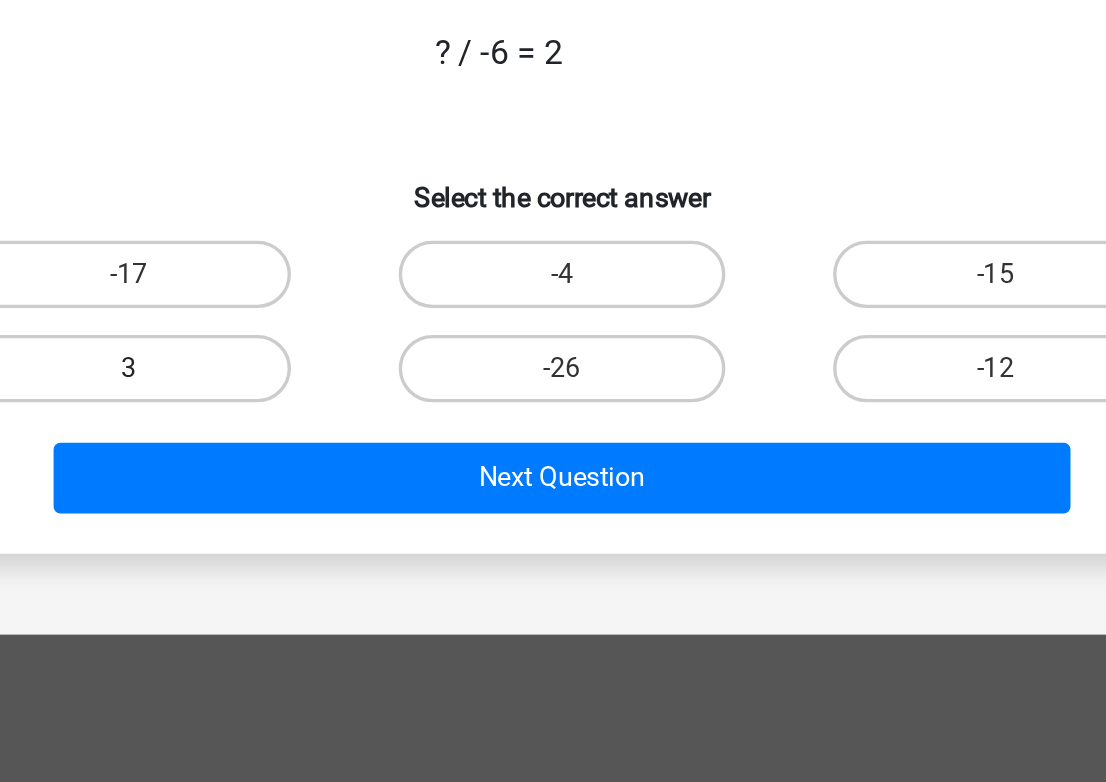 click on "3" at bounding box center (295, 311) 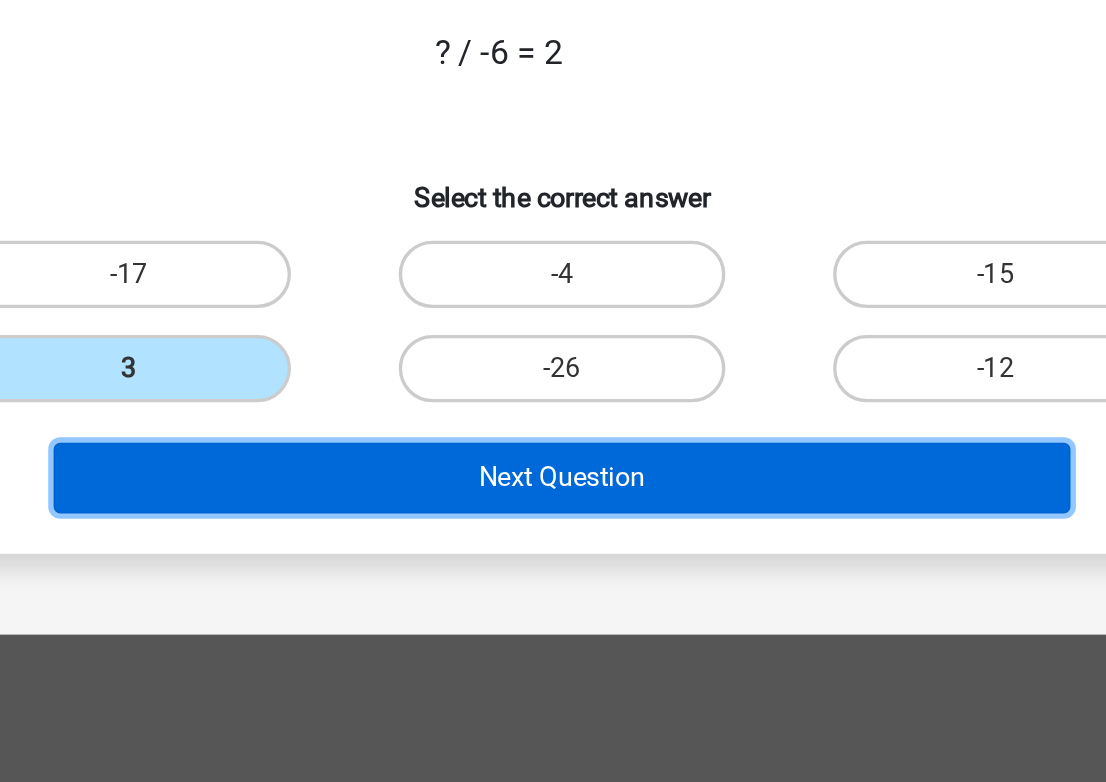 click on "Next Question" at bounding box center (553, 376) 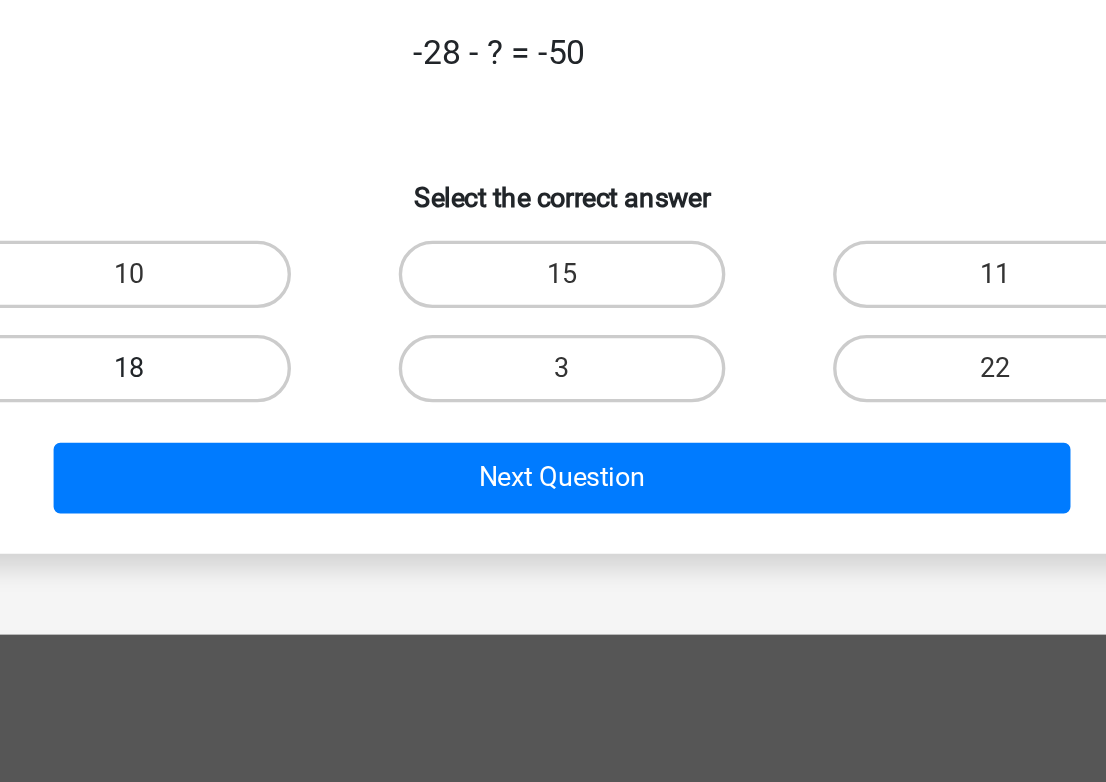 click on "18" at bounding box center (295, 311) 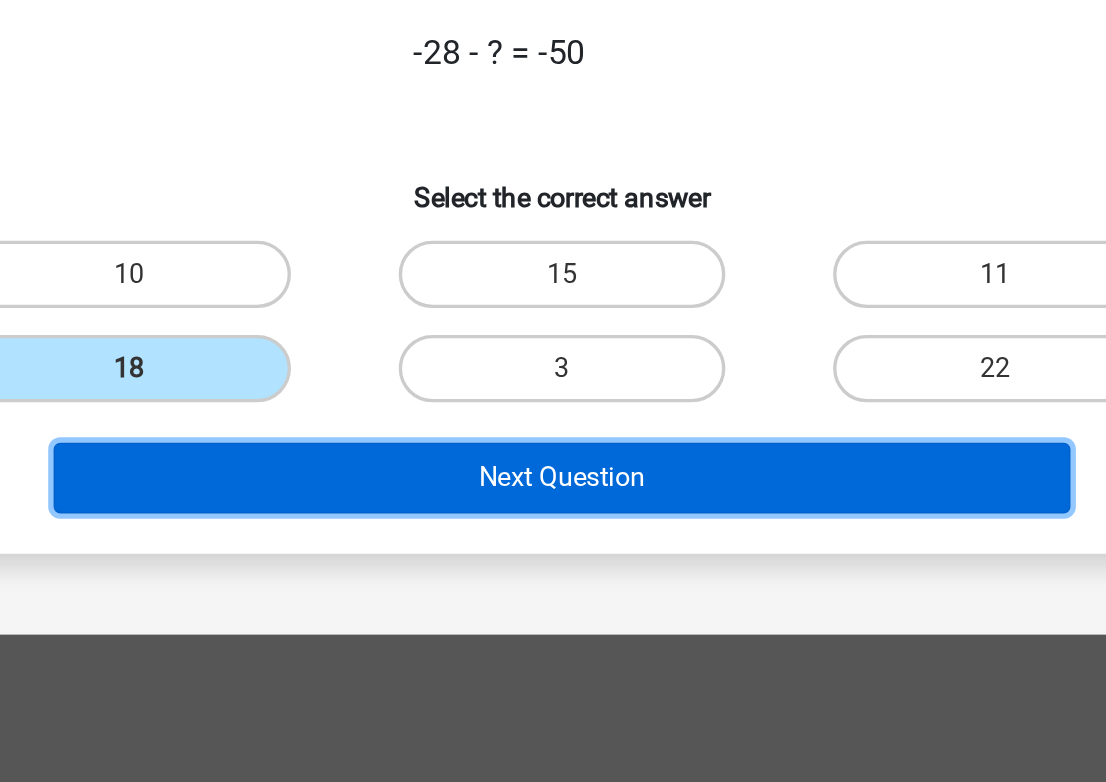 click on "Next Question" at bounding box center (553, 376) 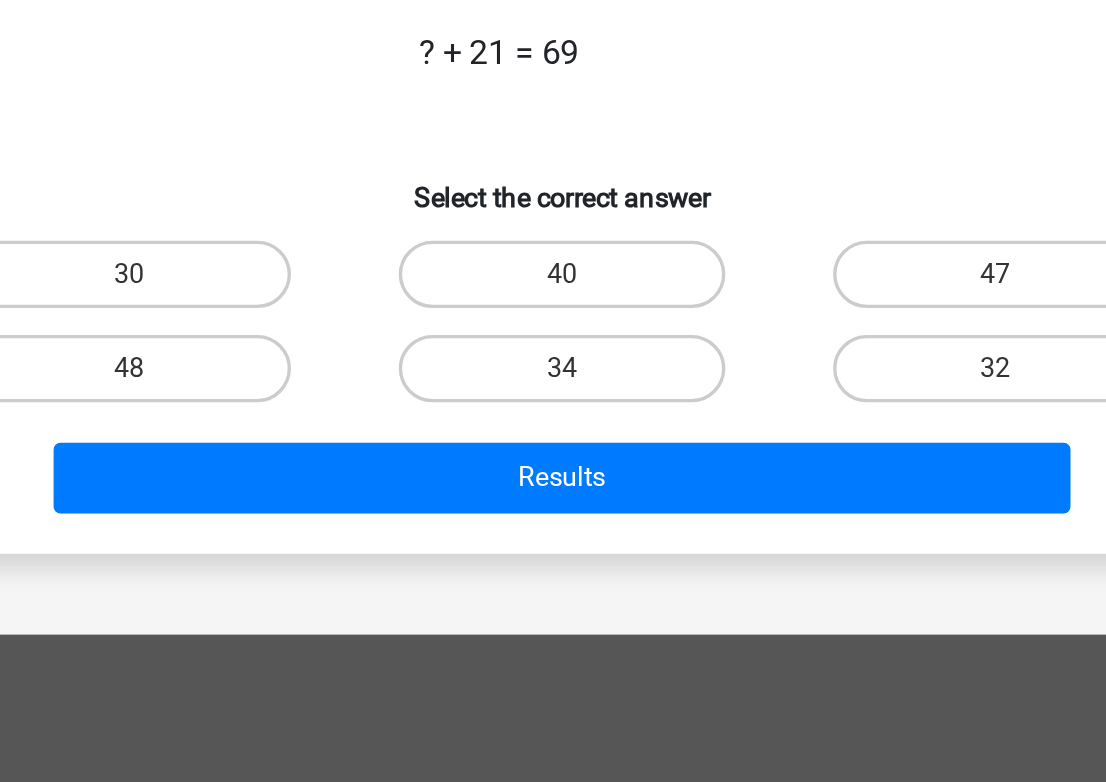 click on "48" at bounding box center (295, 311) 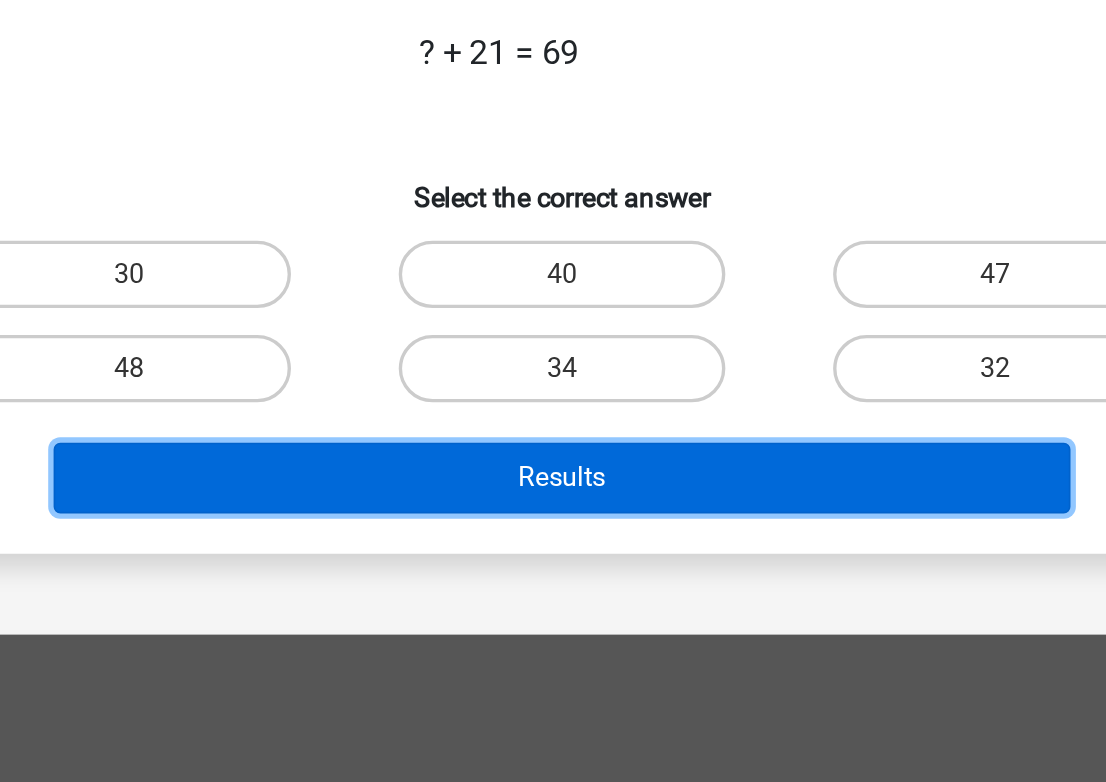 click on "Results" at bounding box center [553, 376] 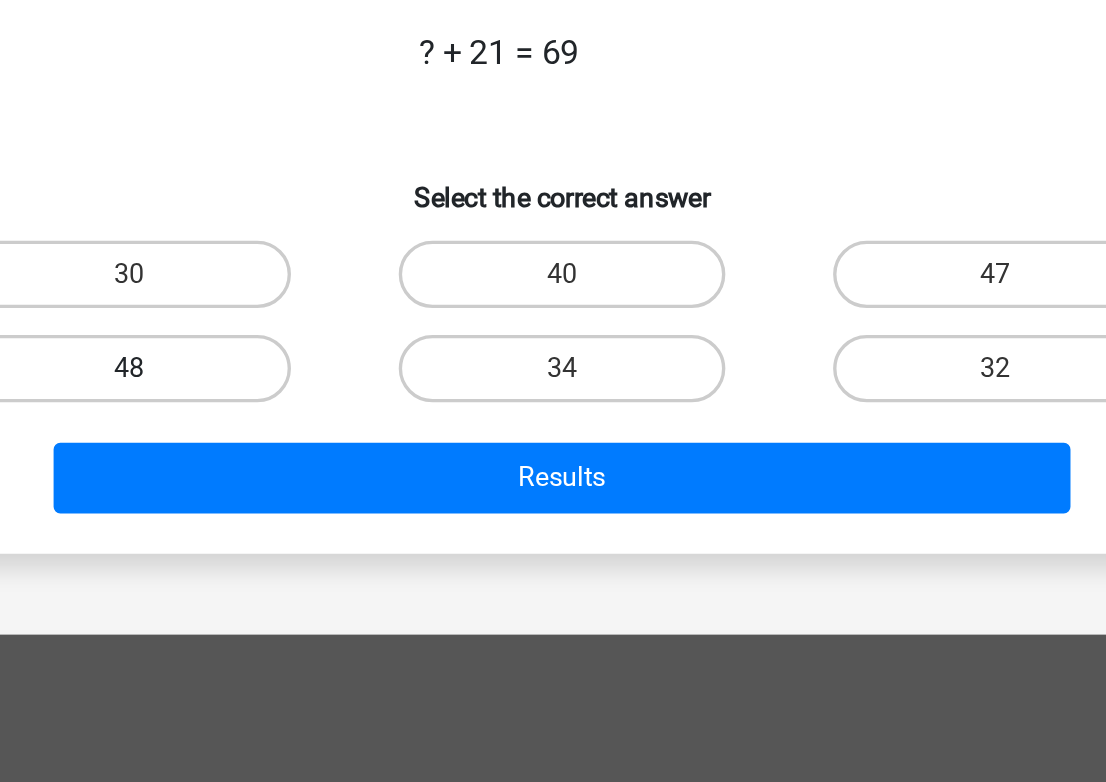 click on "48" at bounding box center [295, 311] 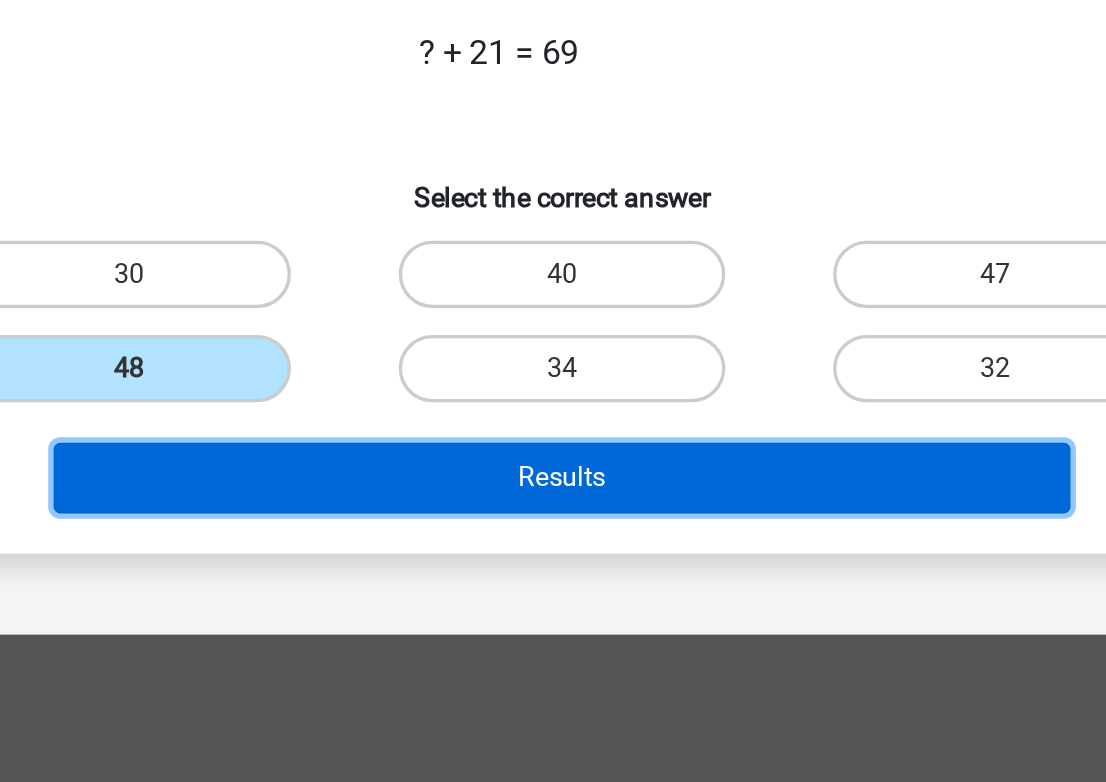 click on "Results" at bounding box center [553, 376] 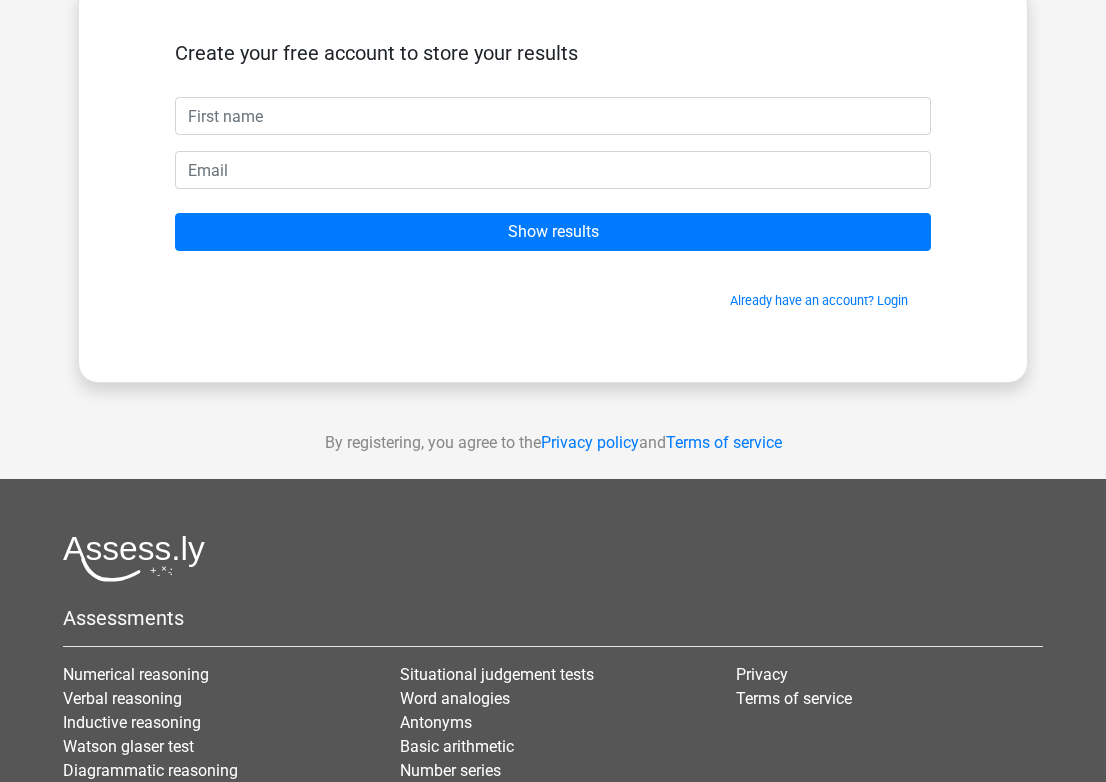 scroll, scrollTop: 0, scrollLeft: 0, axis: both 